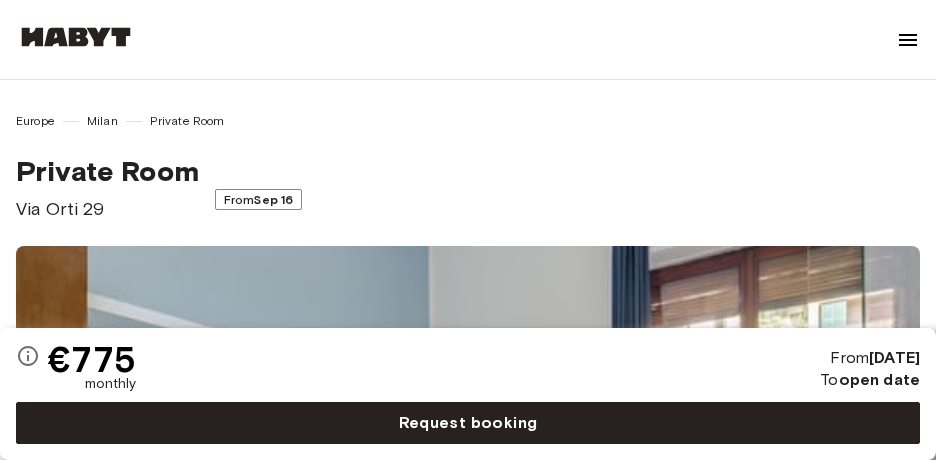 scroll, scrollTop: 50, scrollLeft: 0, axis: vertical 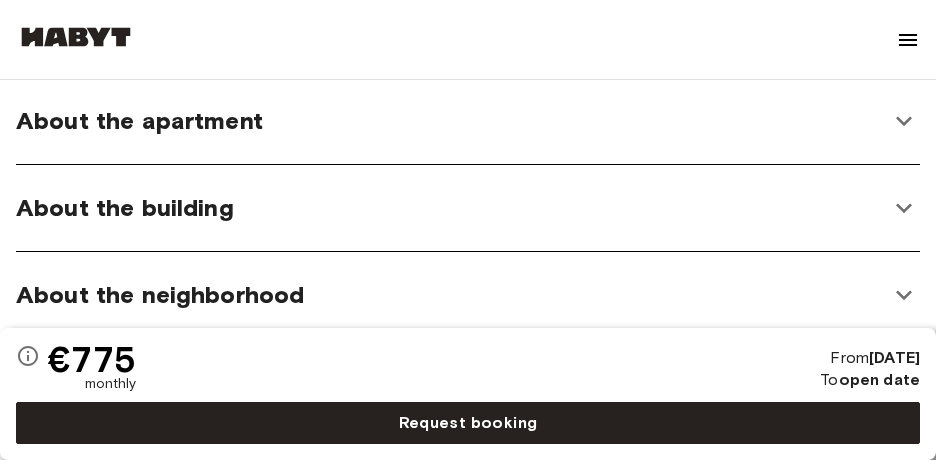 click on "About the apartment The apartment is designed in a modern style with spacious rooms and a great kitchen. All costs are included in the rent, including bills, internet, and more! 93 sqm. 1st Floor 3 bedrooms Kitchen utensils 1 shared bathroom WiFi Fully-equipped kitchen Washing Machine All rooms in this apartment Via Orti 29 17 sqm. 3 bedrooms 1st Floor From  Jan 01 €850 monthly Via Orti 29 20 sqm. 3 bedrooms 1st Floor From  Jan 01 €910 monthly Via Orti 29 10 sqm. 3 bedrooms 1st Floor From  Sep 16 €775 monthly" at bounding box center (468, 121) 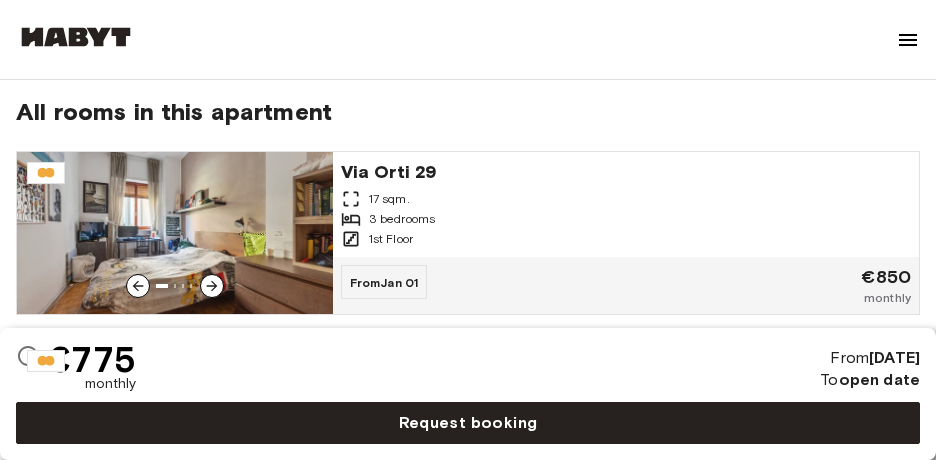 scroll, scrollTop: 1518, scrollLeft: 0, axis: vertical 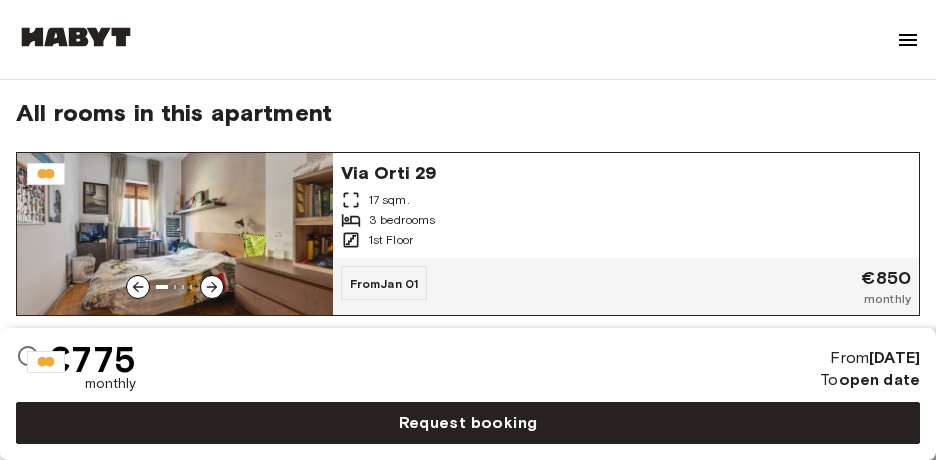 click 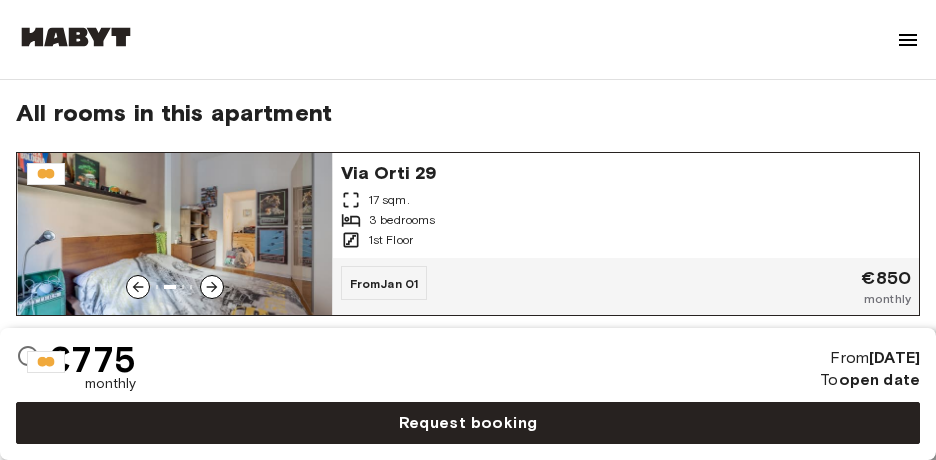 click 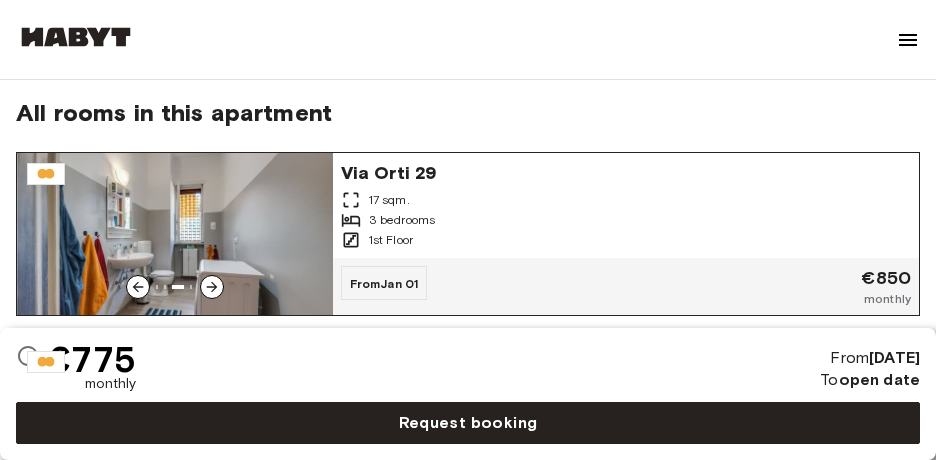 click 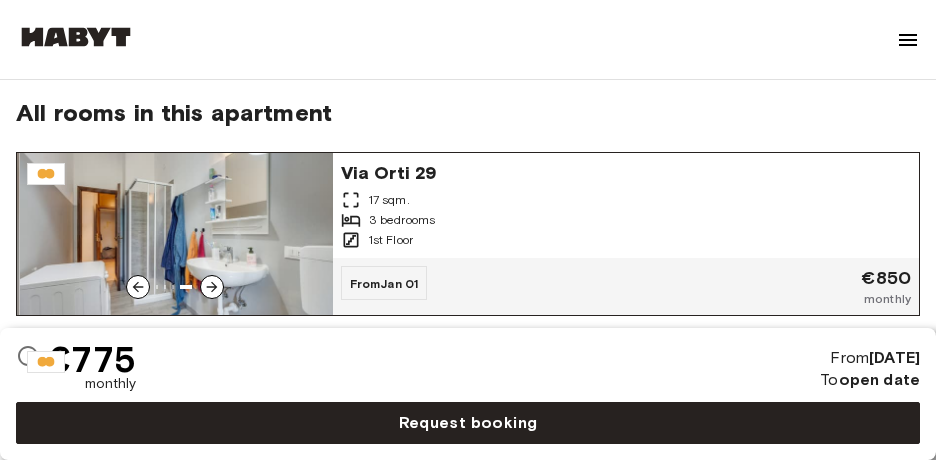 click 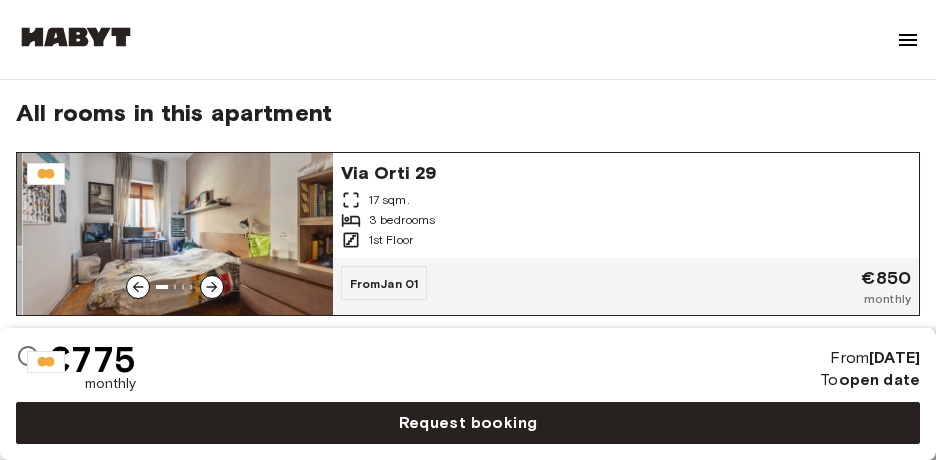 click 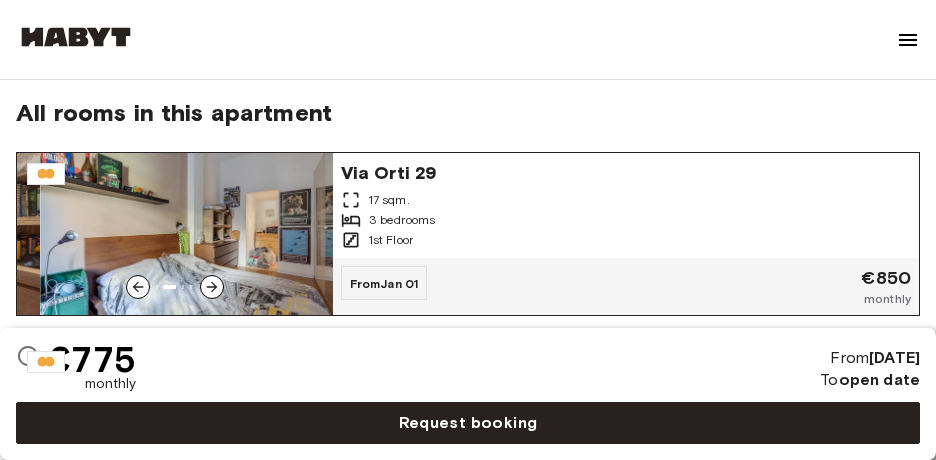 click 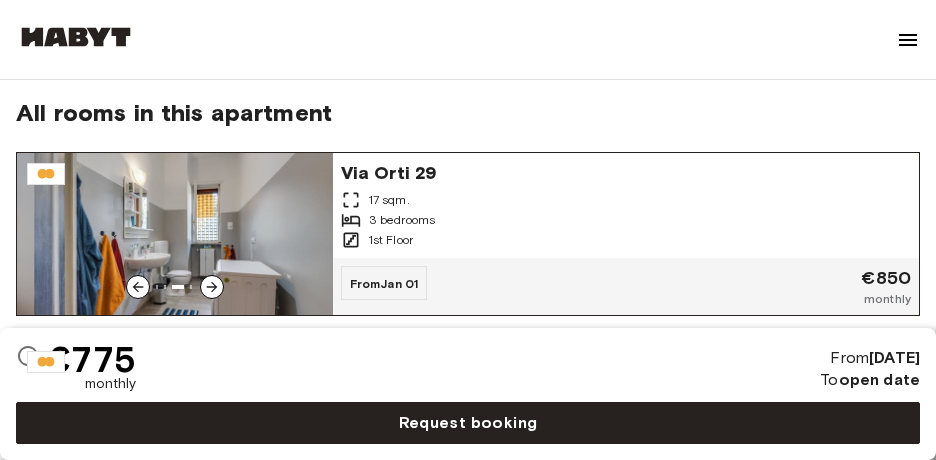 click 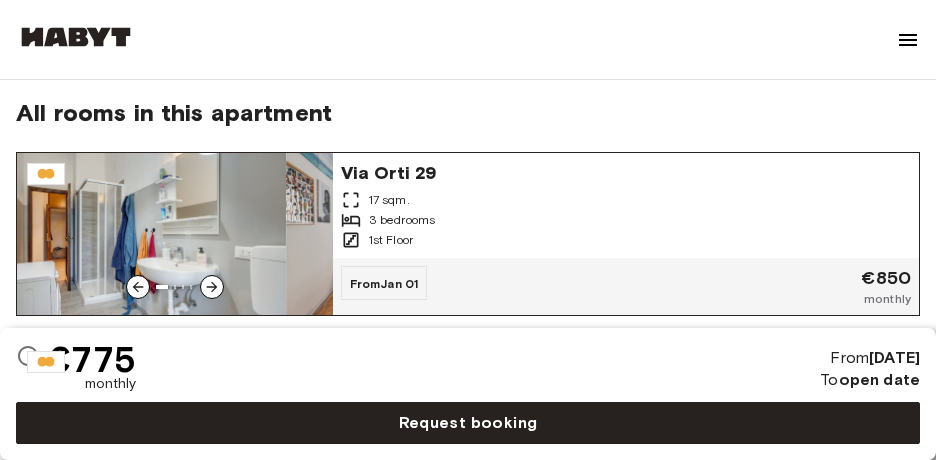 click 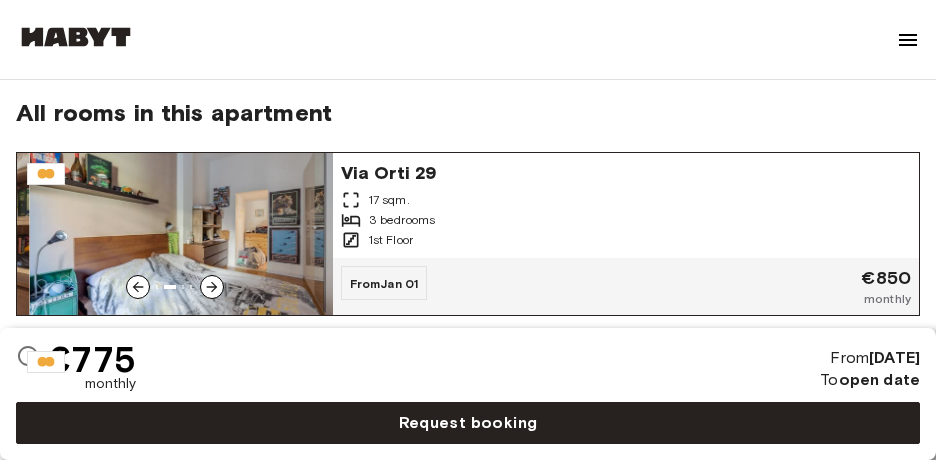 click 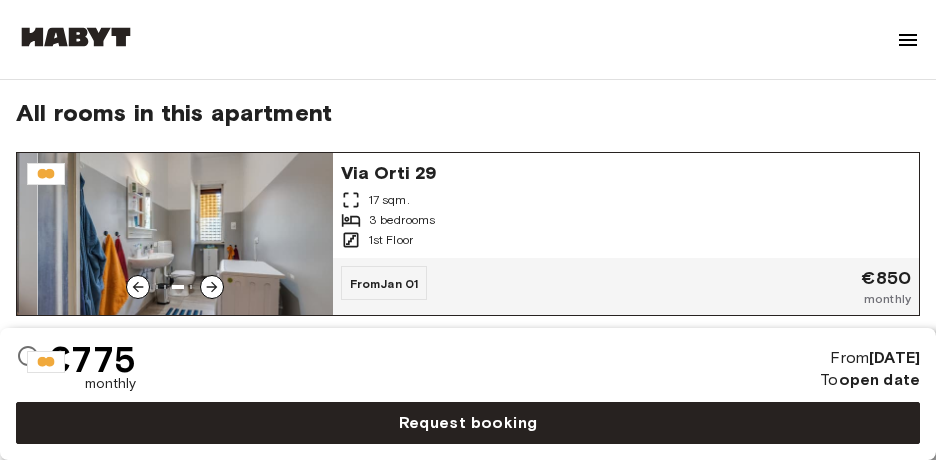 click 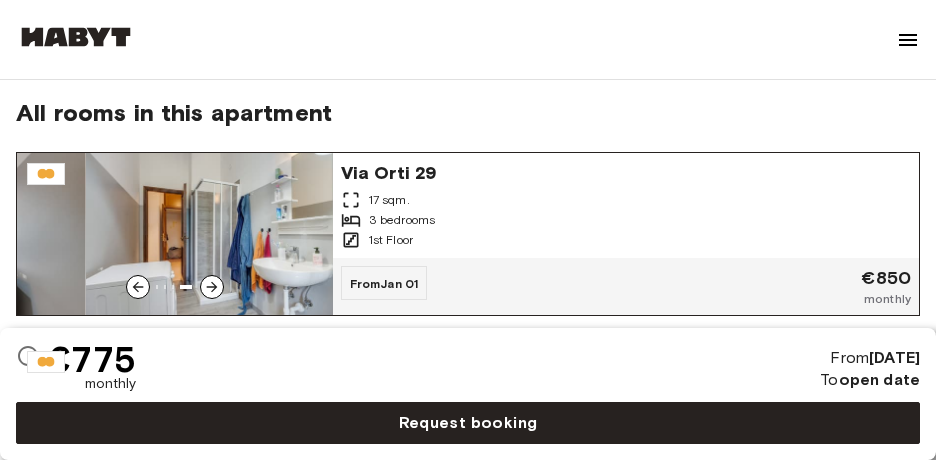 click 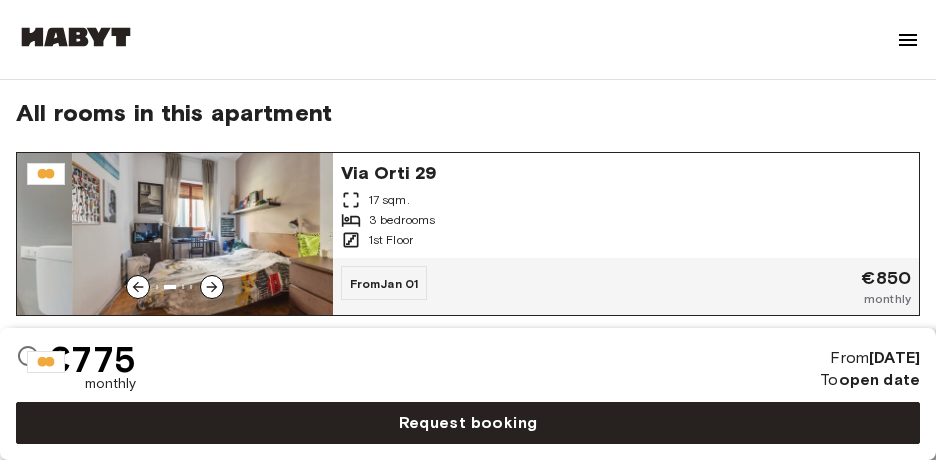 click 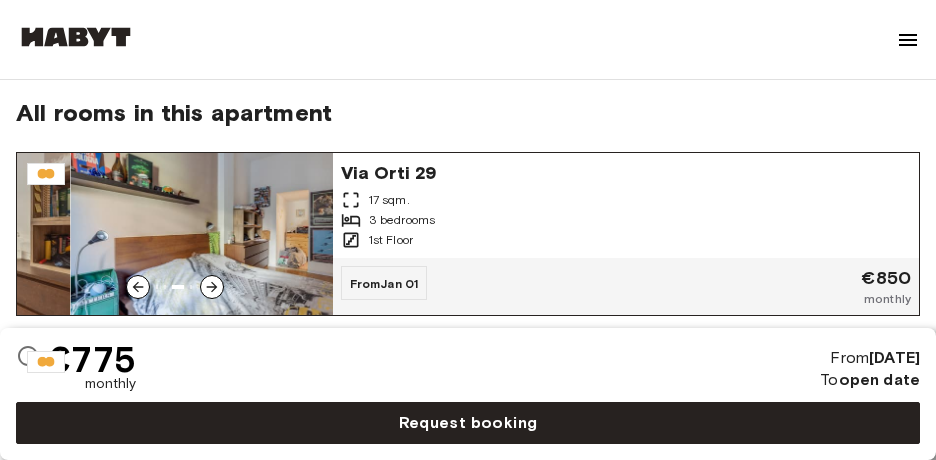 click 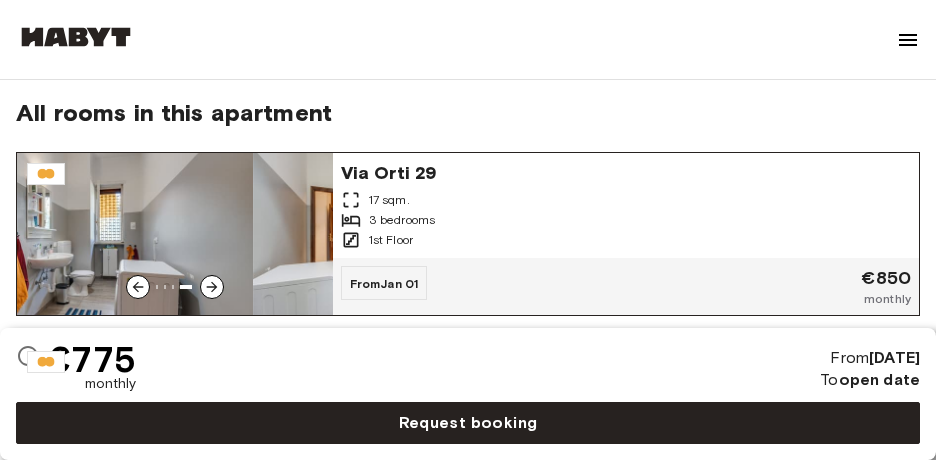 click 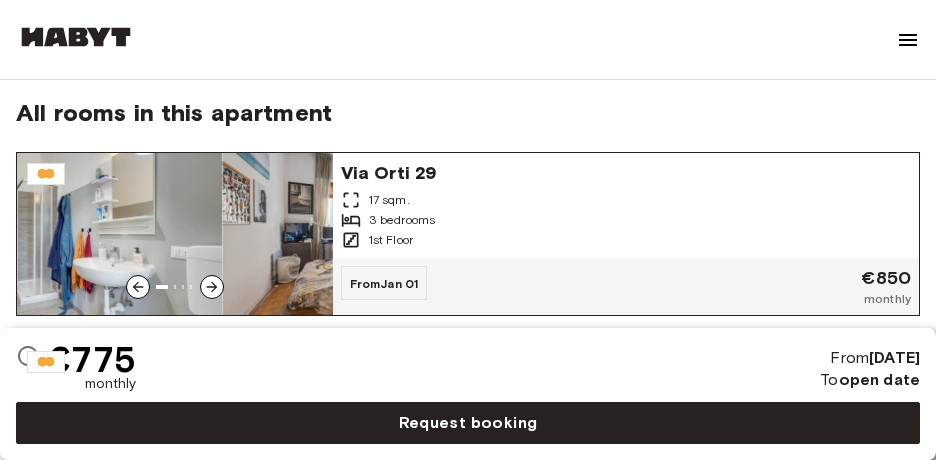 click 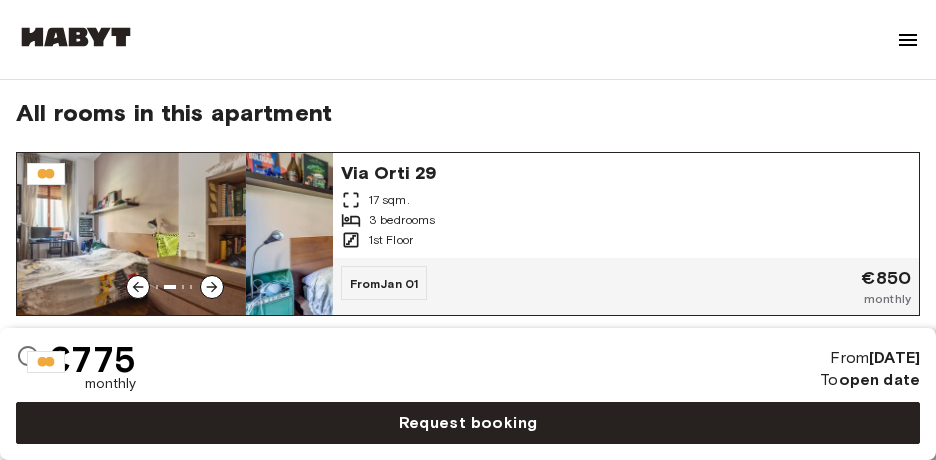 click 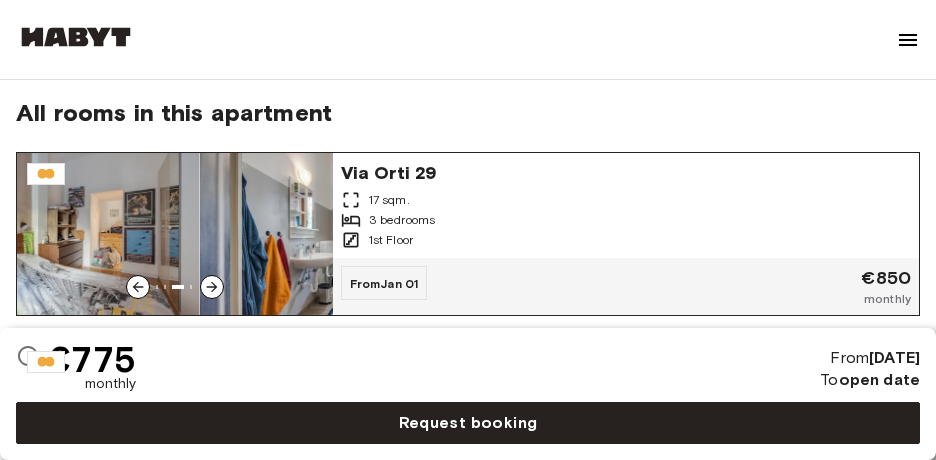 click 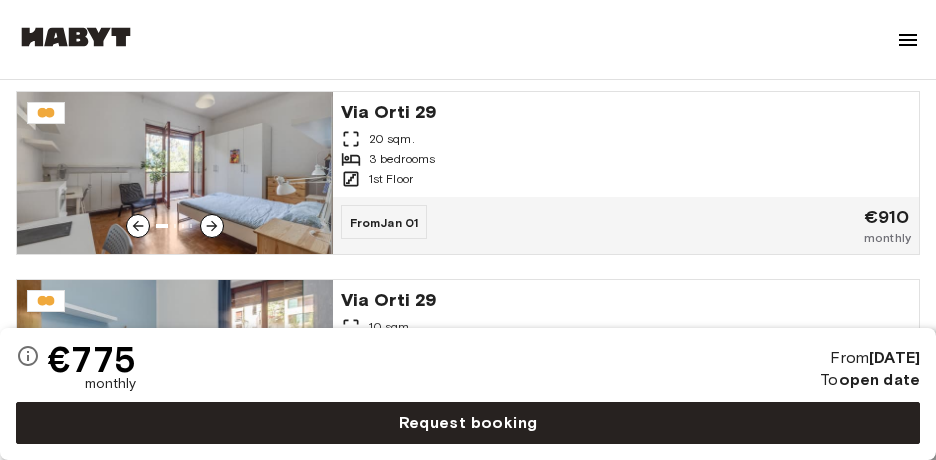 scroll, scrollTop: 1766, scrollLeft: 0, axis: vertical 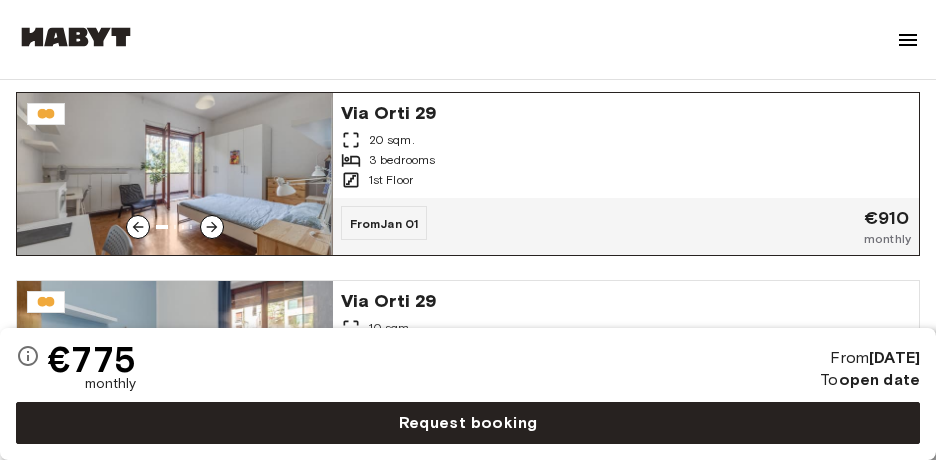 click 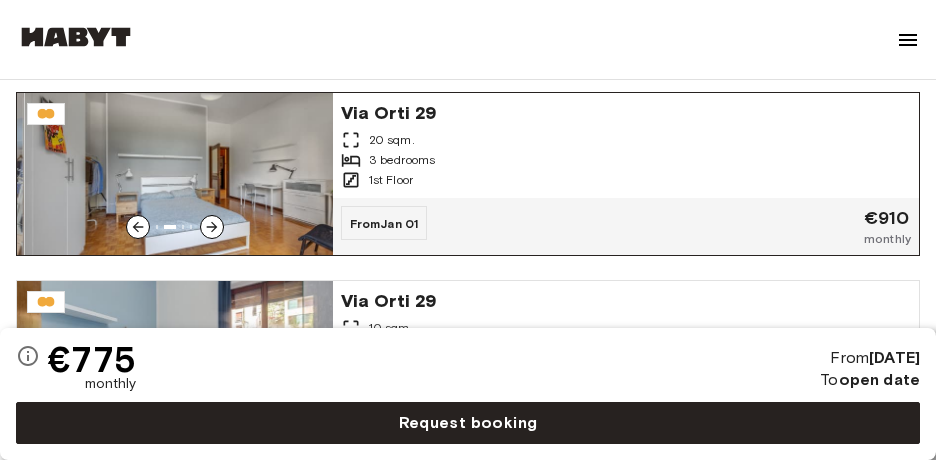 click 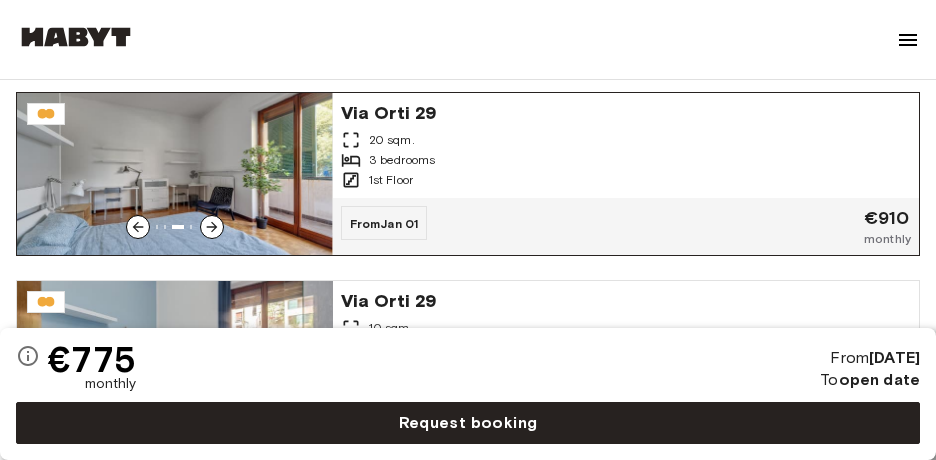click 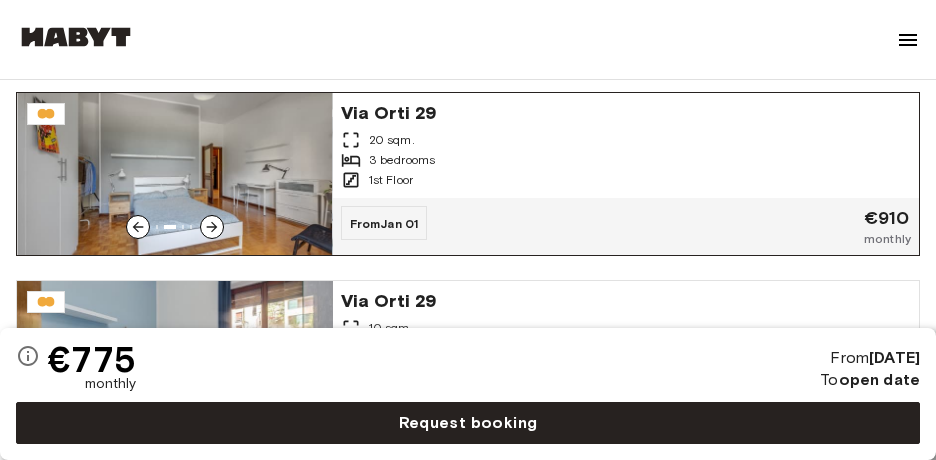click 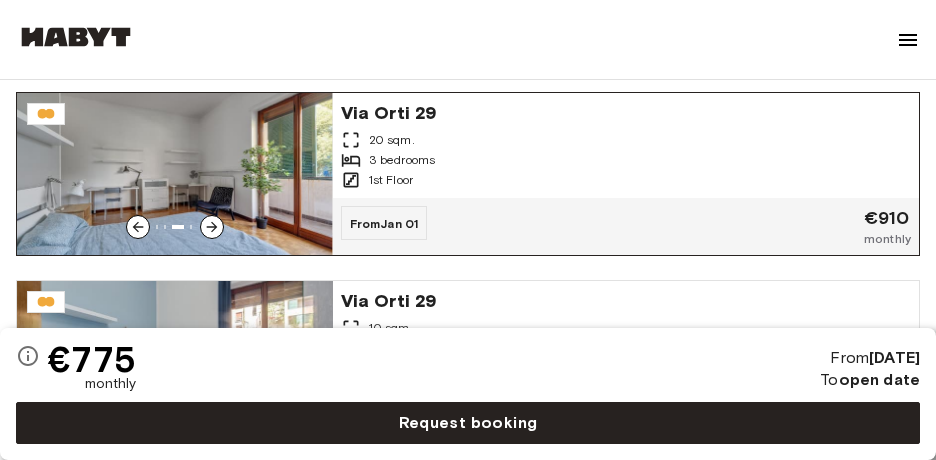 click 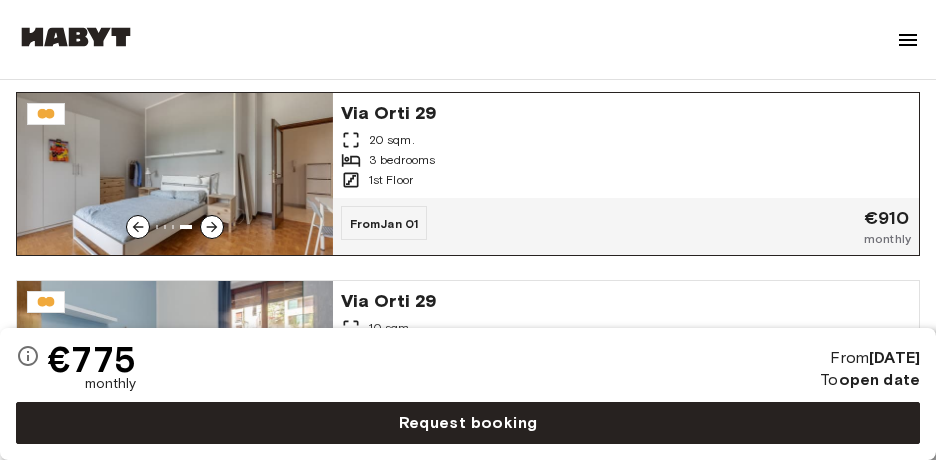 click 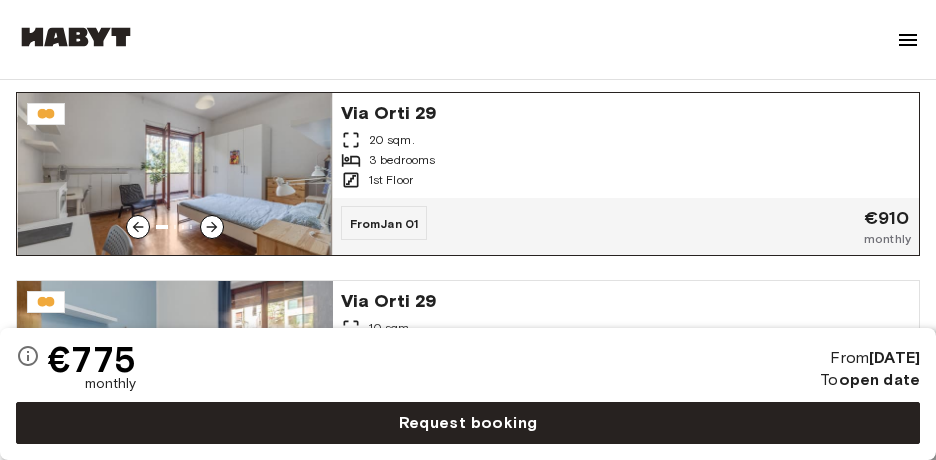 click 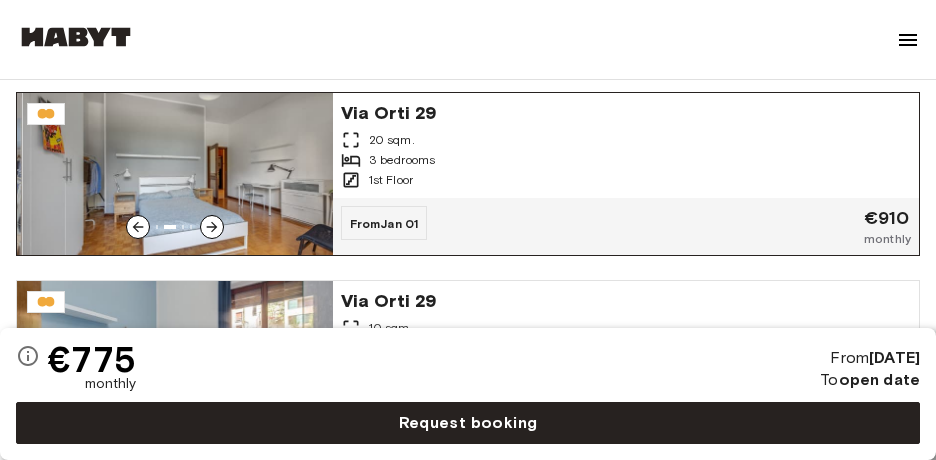 click 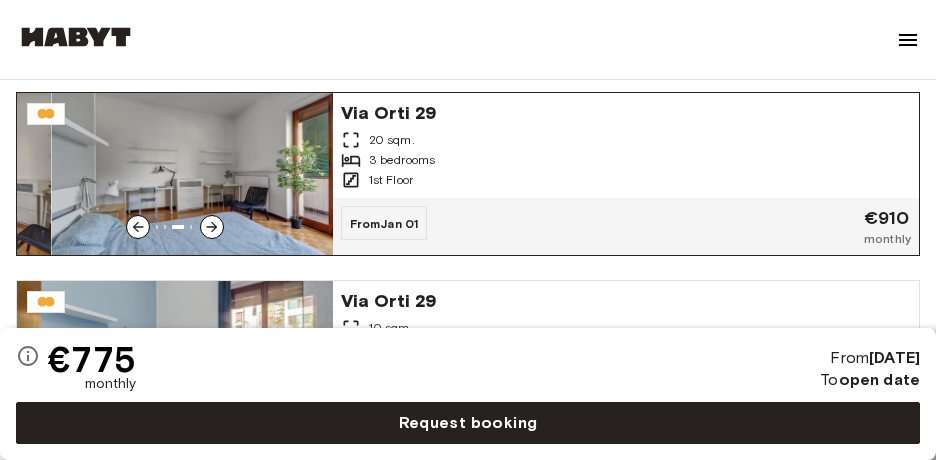 click at bounding box center (212, 227) 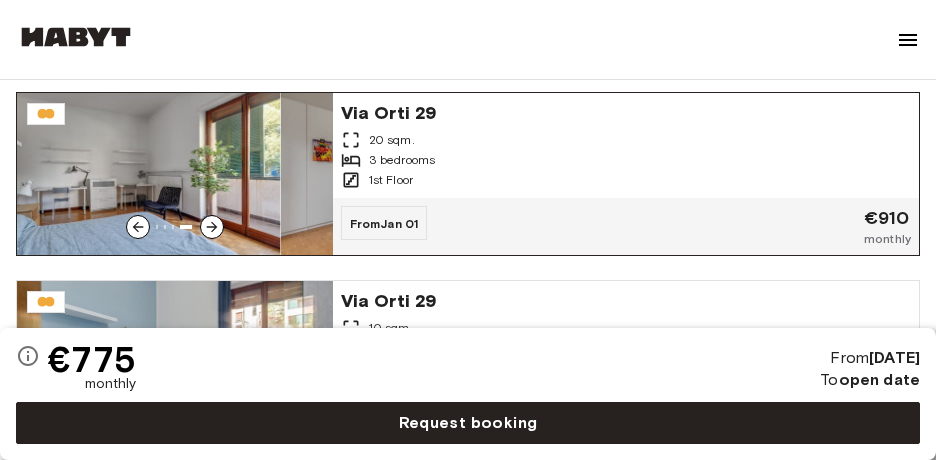 click at bounding box center (212, 227) 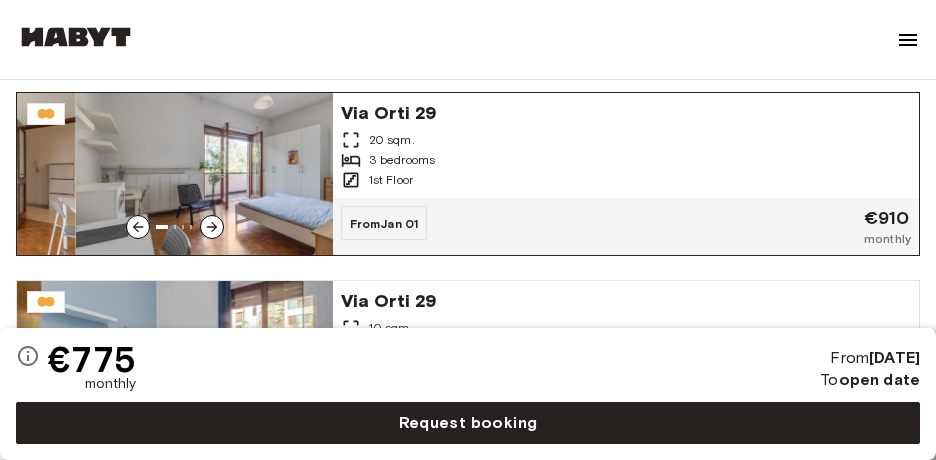 click at bounding box center [212, 227] 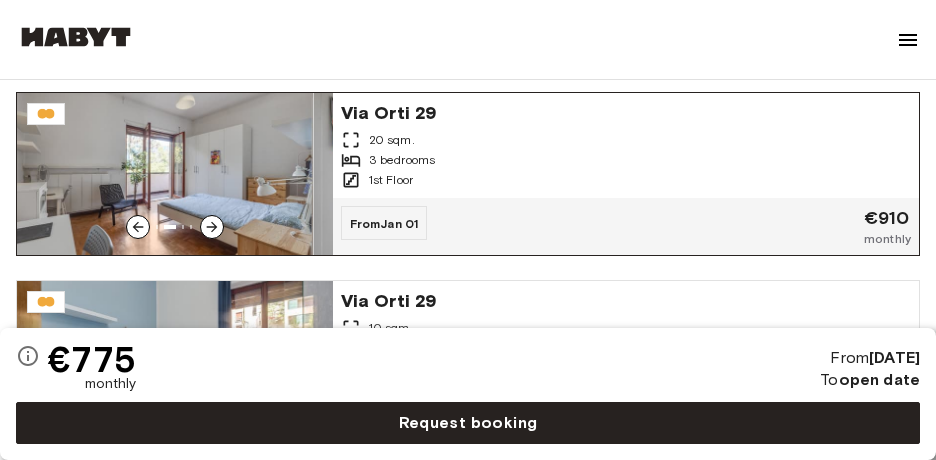 click at bounding box center [212, 227] 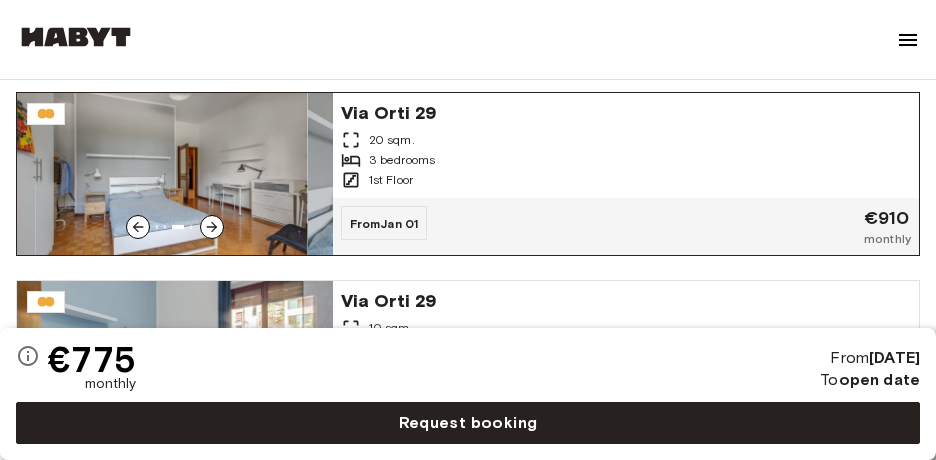 click at bounding box center [212, 227] 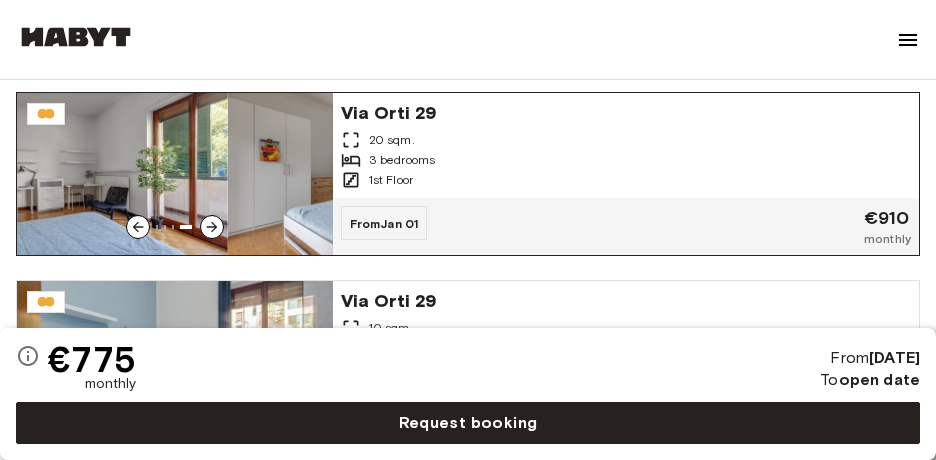 click at bounding box center (212, 227) 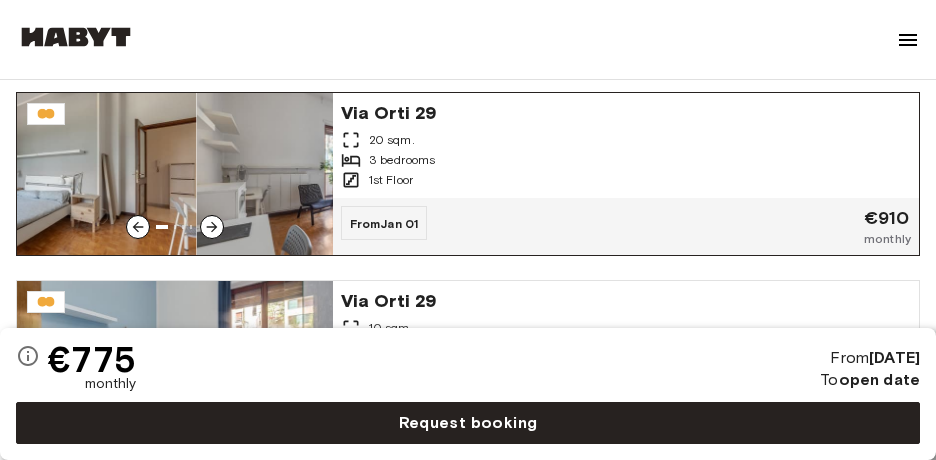 click at bounding box center [212, 227] 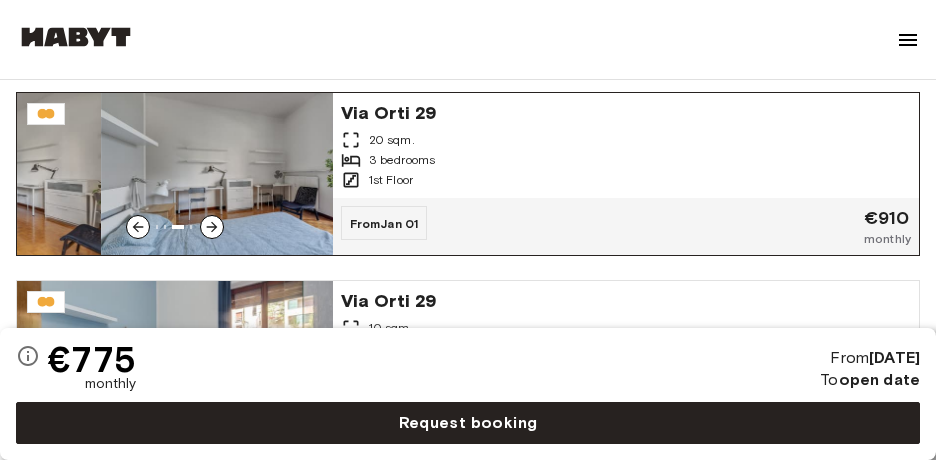 click at bounding box center [212, 227] 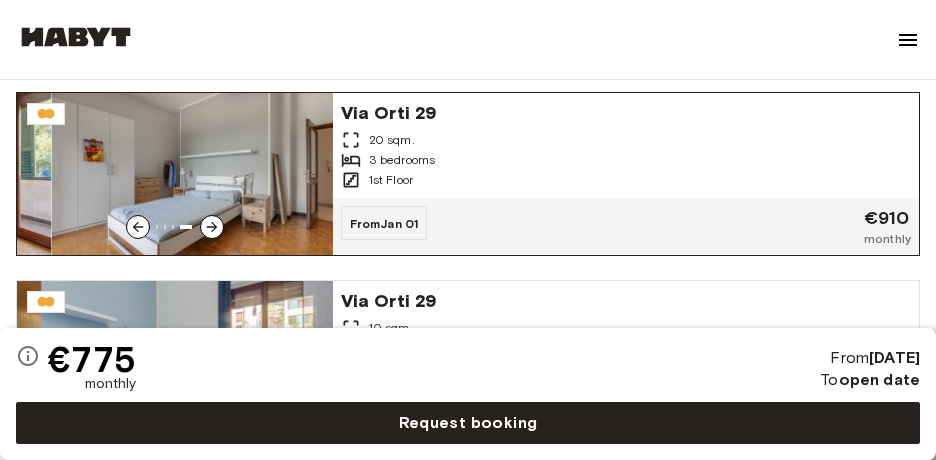 click at bounding box center [212, 227] 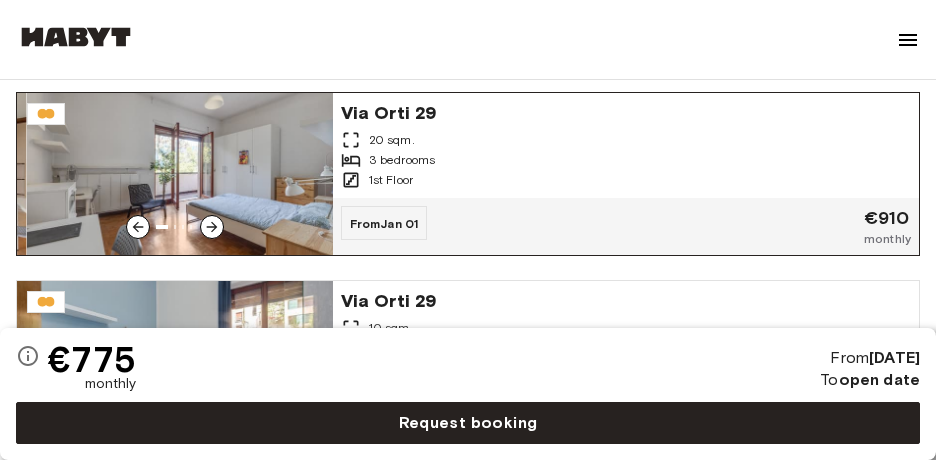 click at bounding box center [184, 174] 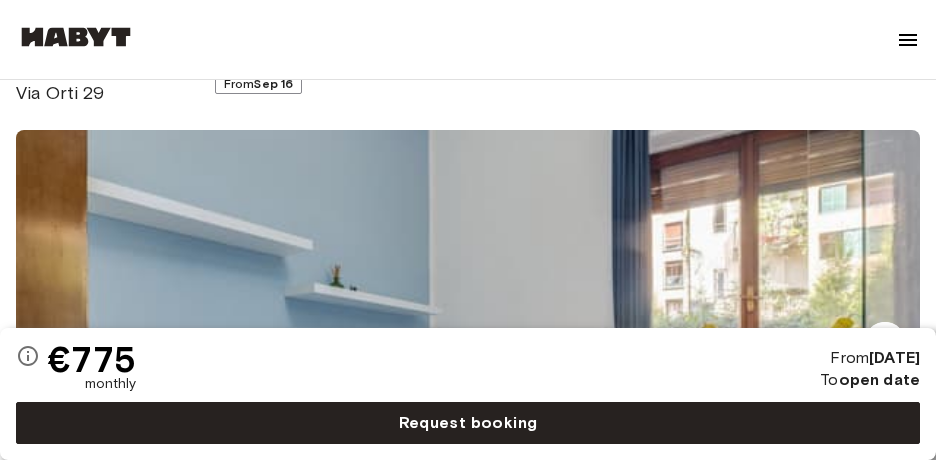 scroll, scrollTop: 0, scrollLeft: 0, axis: both 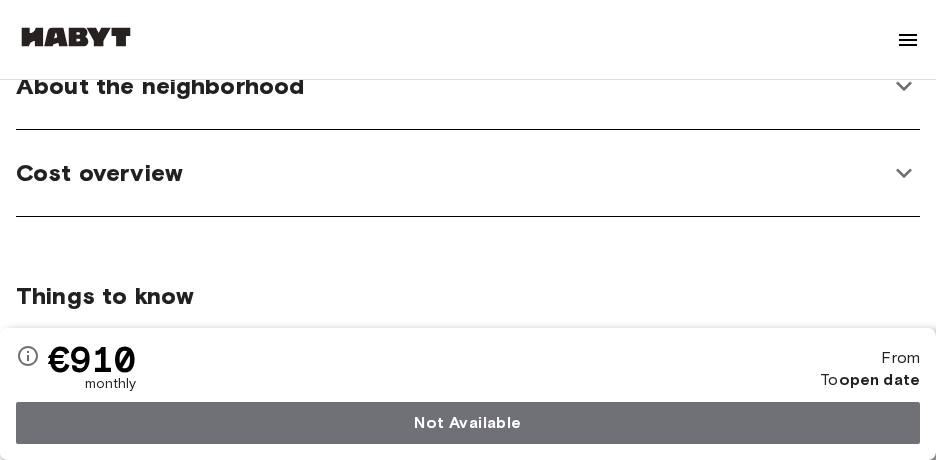 click on "Cost overview Monthly Rent Furniture surcharge, operating costs, heating and eletricity EUR 910 Charged monthly from your move-in date Deposit EUR 2730 Charged after contract signature Membership Fee EUR 100 Charged only at the signature of the contract Duty stamp EUR 32 Cost of contract signature Annual rent tax (1%) EUR 109.2 Tax calculated from annual rent Closing costs EUR 67 Tax for contract closure" at bounding box center [468, 173] 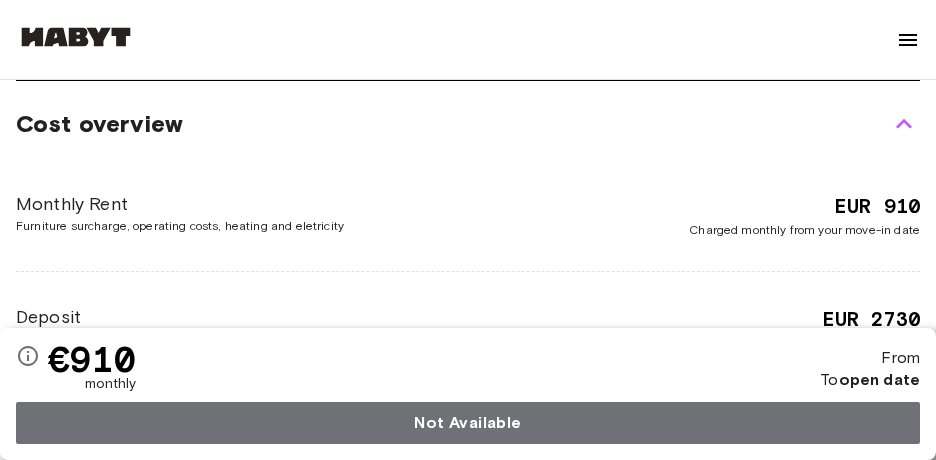 click on "Furniture surcharge, operating costs, heating and eletricity" at bounding box center (242, 226) 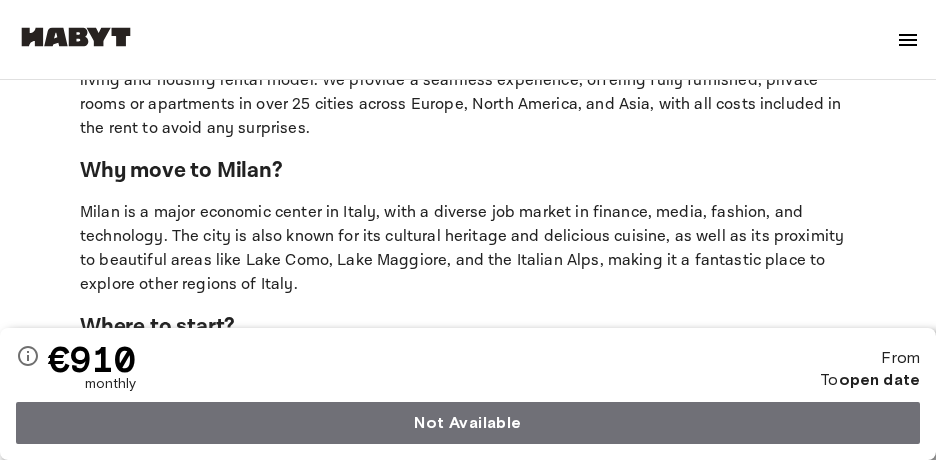 scroll, scrollTop: 4001, scrollLeft: 0, axis: vertical 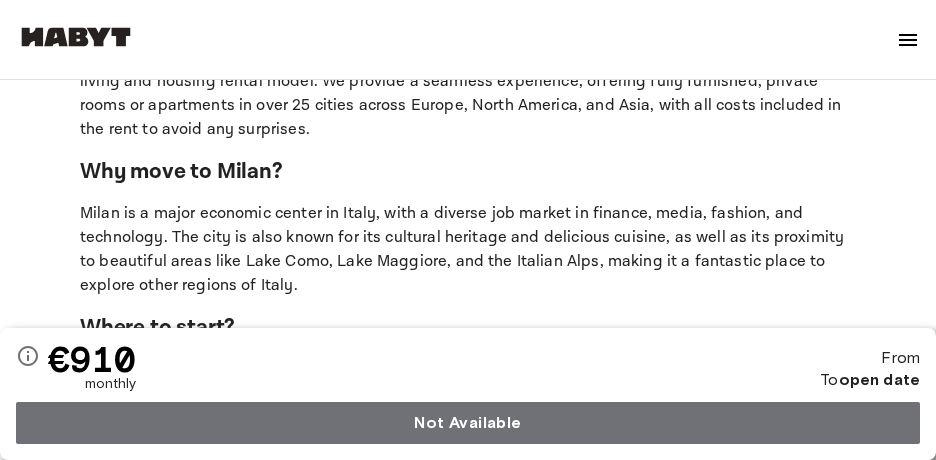 drag, startPoint x: 400, startPoint y: 285, endPoint x: 400, endPoint y: 184, distance: 101 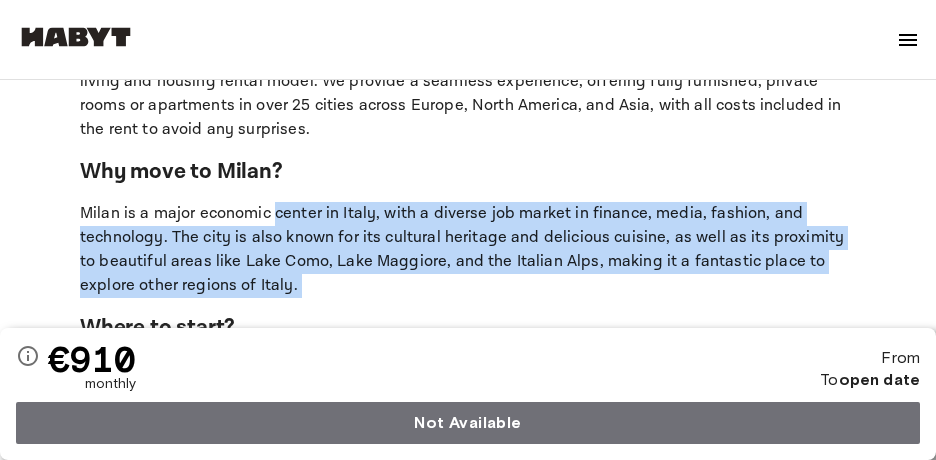 drag, startPoint x: 421, startPoint y: 295, endPoint x: 314, endPoint y: 207, distance: 138.5388 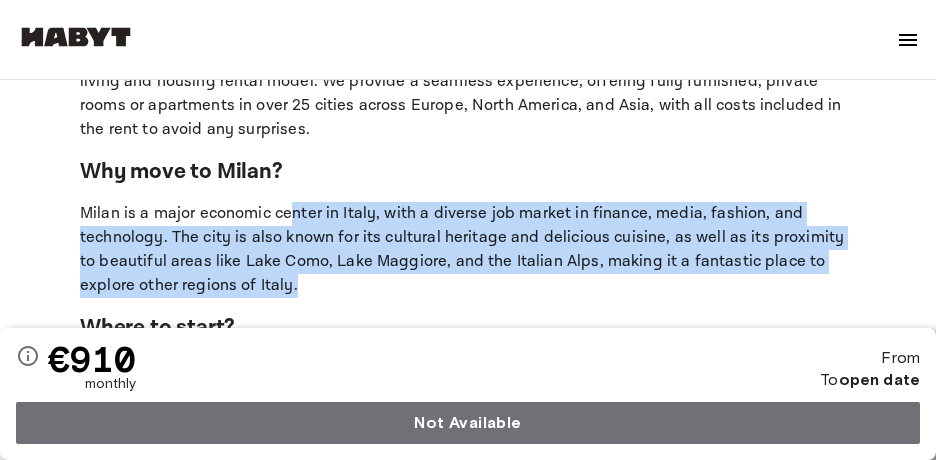 drag, startPoint x: 290, startPoint y: 197, endPoint x: 329, endPoint y: 280, distance: 91.706055 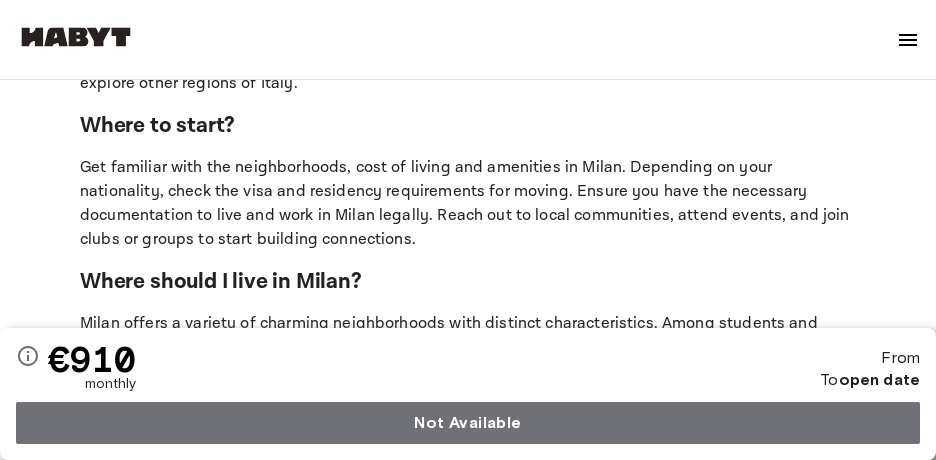 scroll, scrollTop: 4203, scrollLeft: 0, axis: vertical 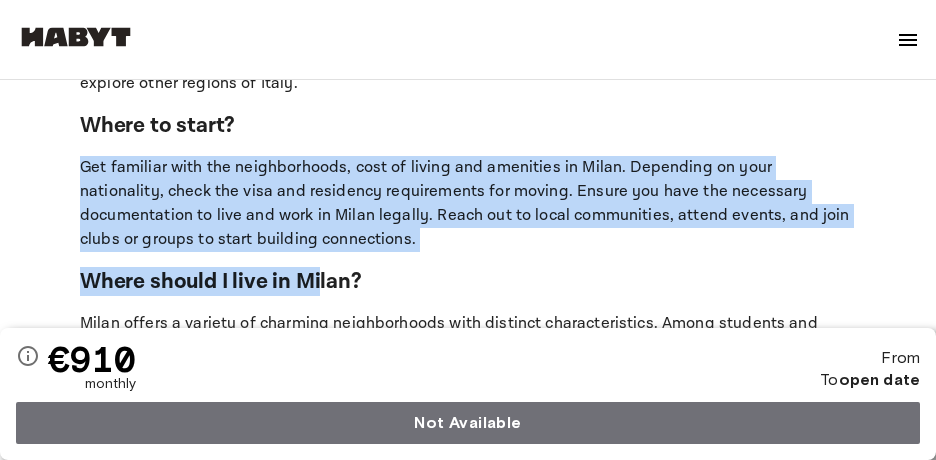 drag, startPoint x: 84, startPoint y: 148, endPoint x: 317, endPoint y: 270, distance: 263.0076 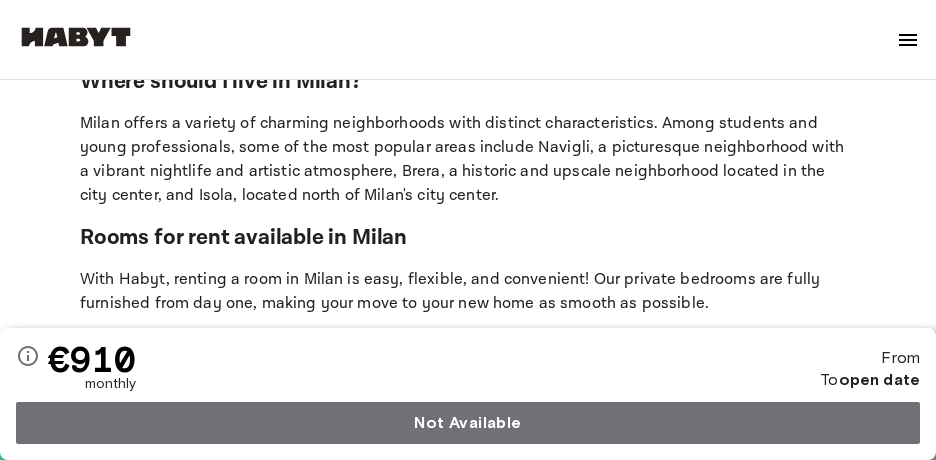 scroll, scrollTop: 4403, scrollLeft: 0, axis: vertical 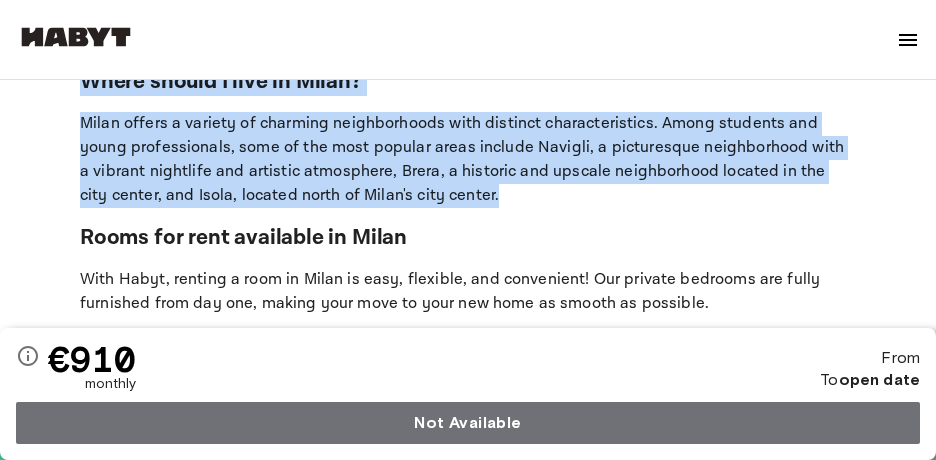 drag, startPoint x: 87, startPoint y: 87, endPoint x: 410, endPoint y: 191, distance: 339.33023 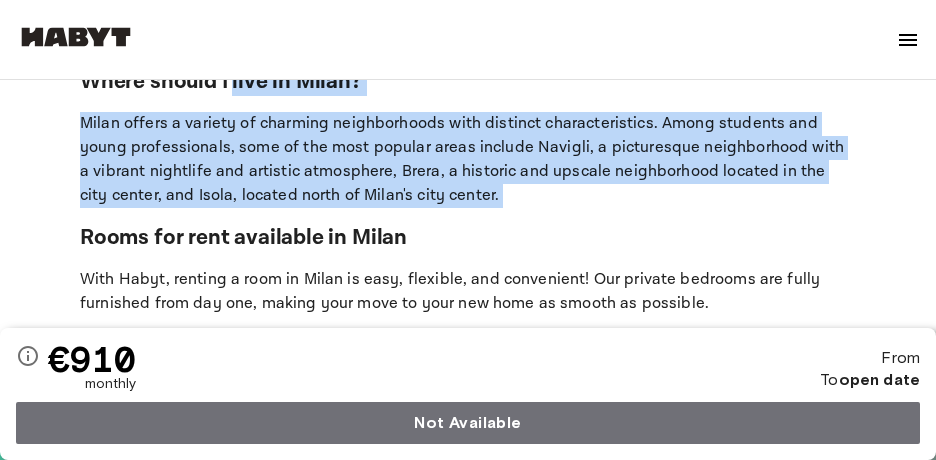 drag, startPoint x: 410, startPoint y: 191, endPoint x: 249, endPoint y: 92, distance: 189.00264 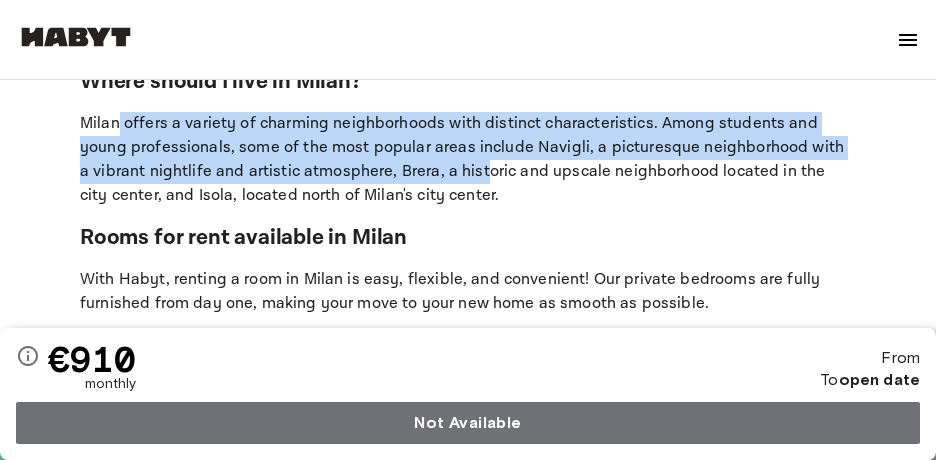 drag, startPoint x: 414, startPoint y: 181, endPoint x: 115, endPoint y: 112, distance: 306.85828 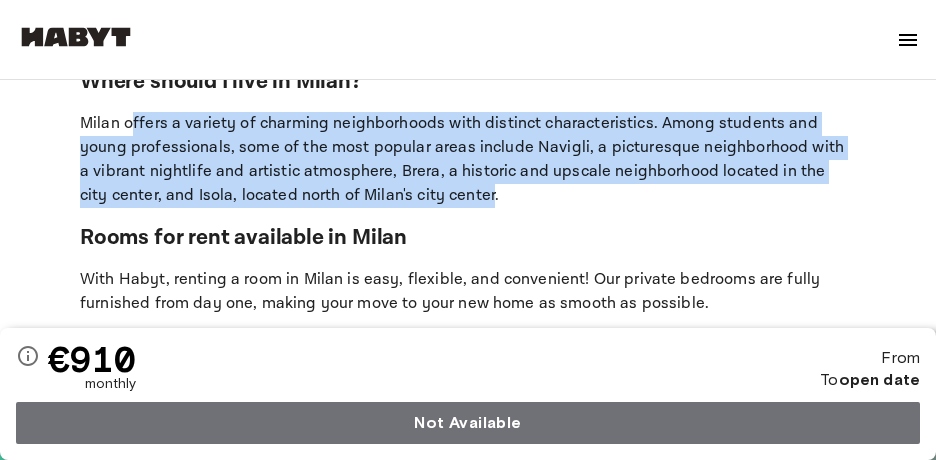 drag, startPoint x: 403, startPoint y: 201, endPoint x: 134, endPoint y: 105, distance: 285.61688 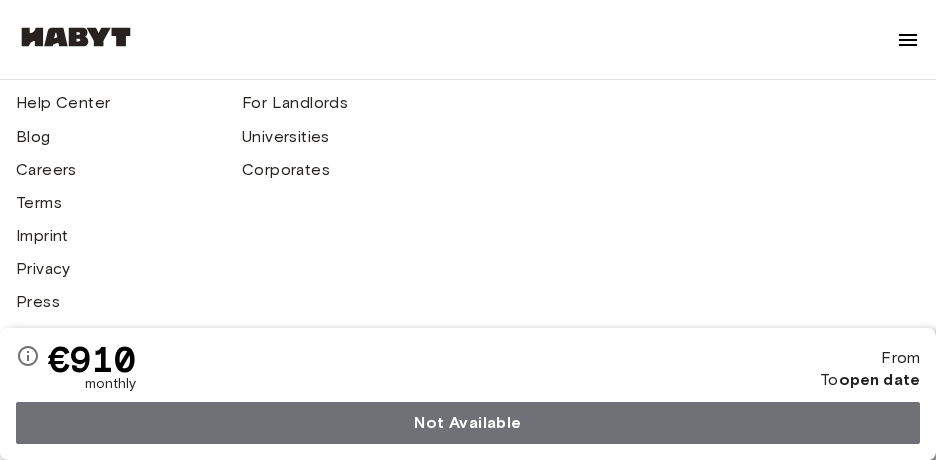 scroll, scrollTop: 5940, scrollLeft: 0, axis: vertical 